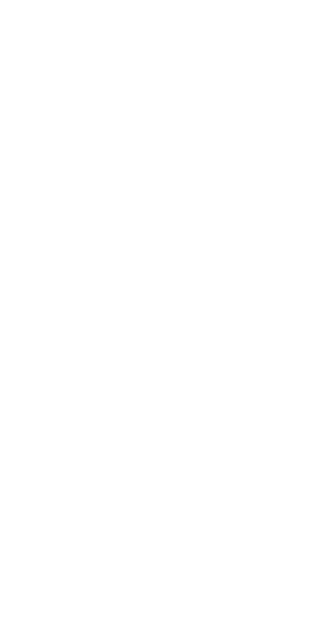 scroll, scrollTop: 0, scrollLeft: 0, axis: both 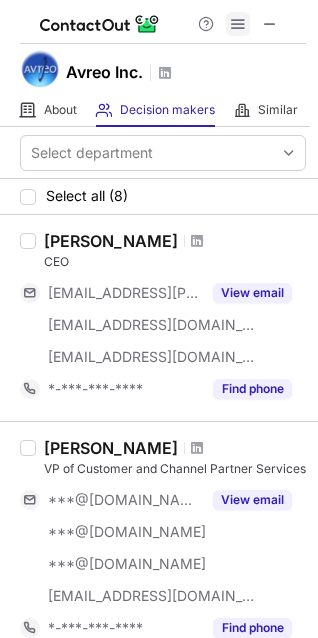 click at bounding box center (238, 24) 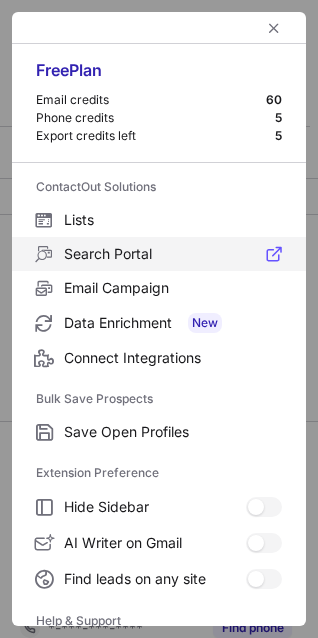 click on "Search Portal" at bounding box center (173, 254) 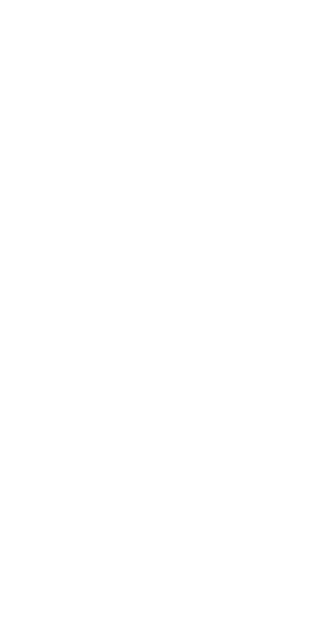scroll, scrollTop: 0, scrollLeft: 0, axis: both 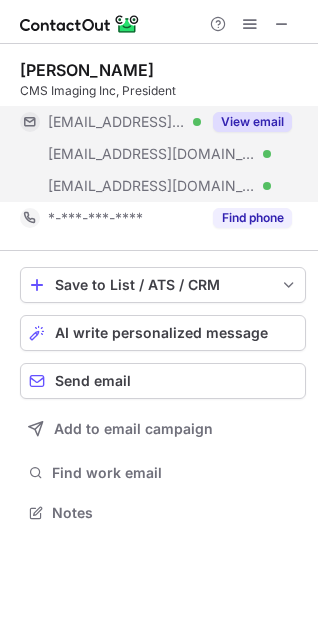 click on "View email" at bounding box center [246, 122] 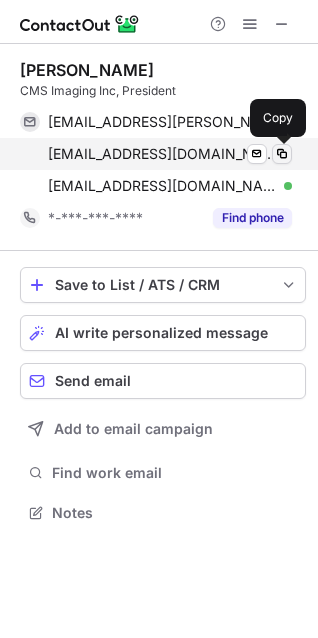 click at bounding box center [282, 154] 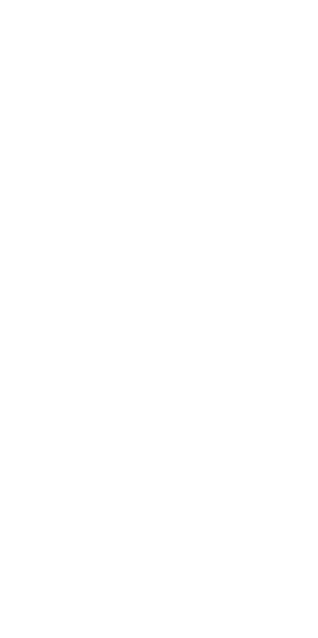scroll, scrollTop: 0, scrollLeft: 0, axis: both 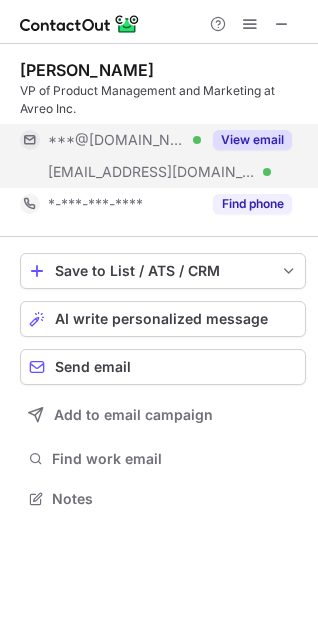click on "View email" at bounding box center [252, 140] 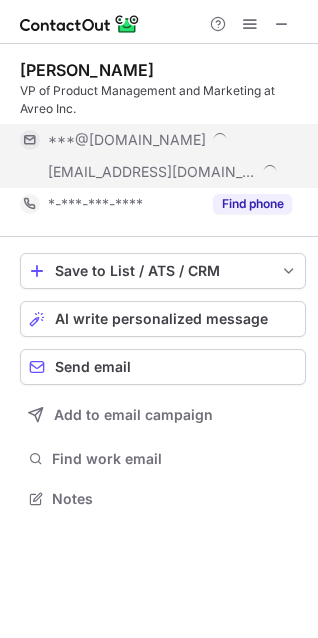 scroll, scrollTop: 10, scrollLeft: 10, axis: both 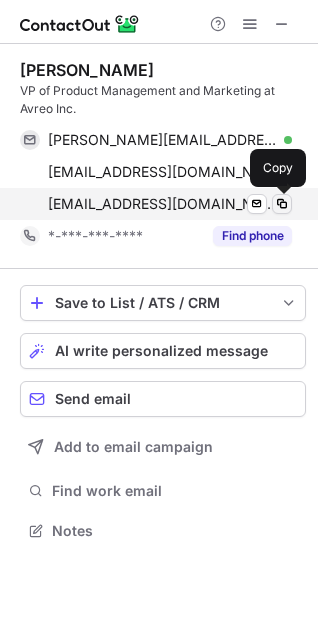 click at bounding box center (282, 204) 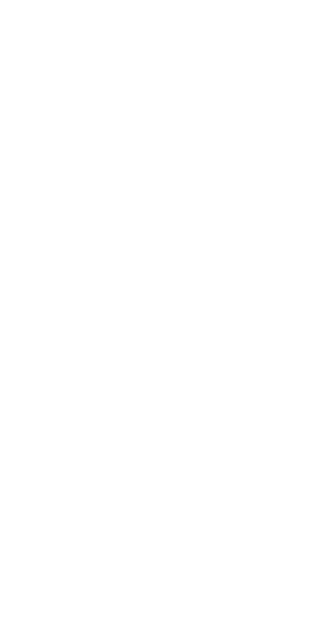 scroll, scrollTop: 0, scrollLeft: 0, axis: both 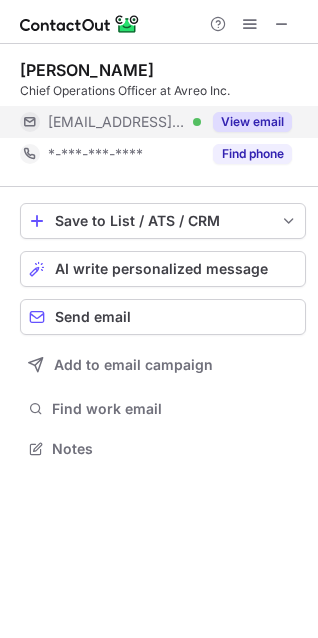 click on "View email" at bounding box center [252, 122] 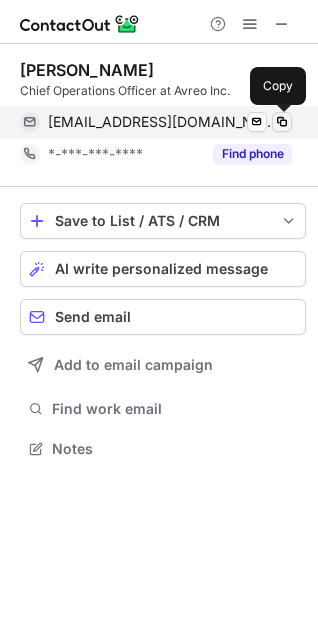 click at bounding box center (282, 122) 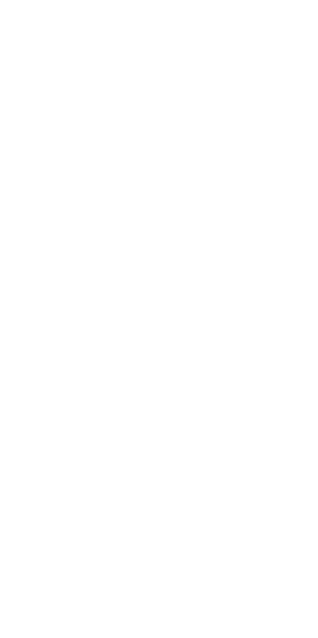 scroll, scrollTop: 0, scrollLeft: 0, axis: both 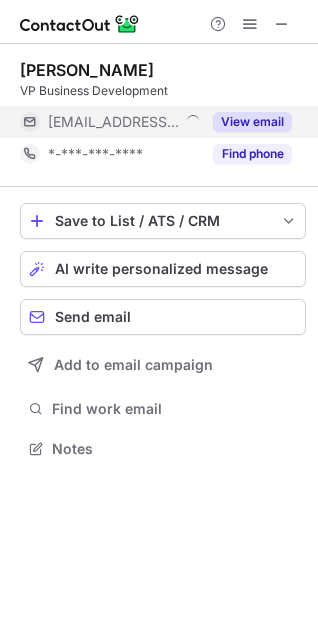 click on "View email" at bounding box center (252, 122) 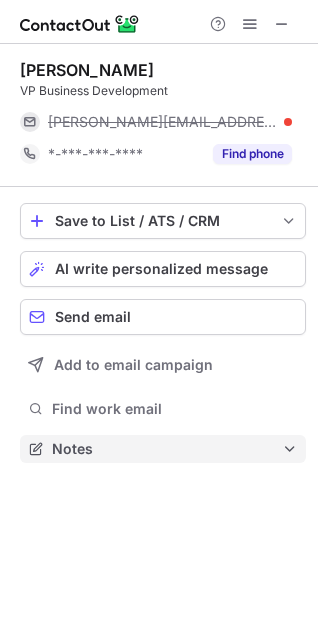 click on "Notes" at bounding box center [167, 449] 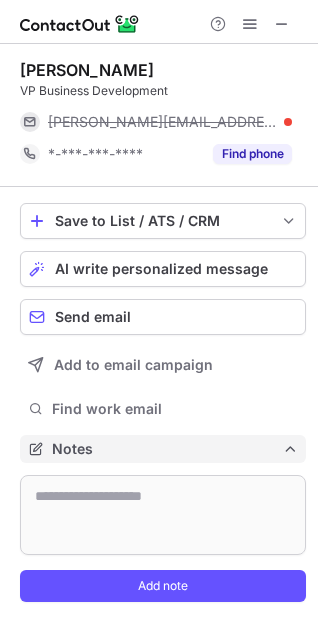 scroll, scrollTop: 10, scrollLeft: 10, axis: both 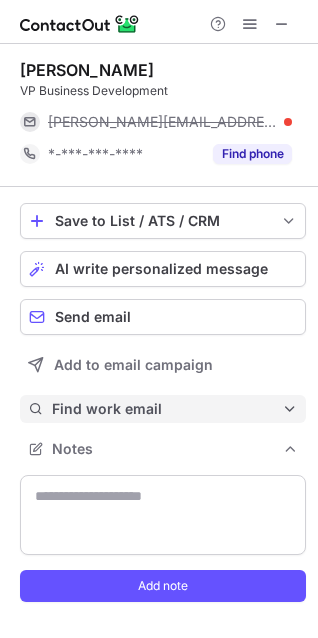 click on "Find work email" at bounding box center [167, 409] 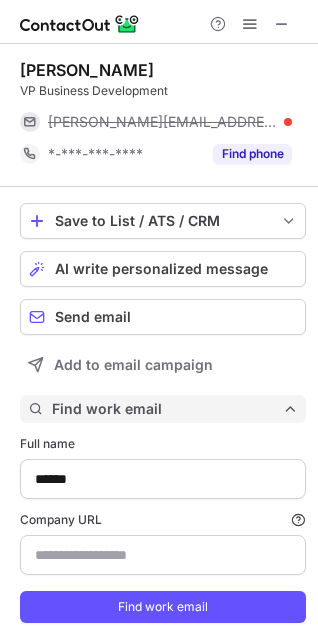 type on "*********" 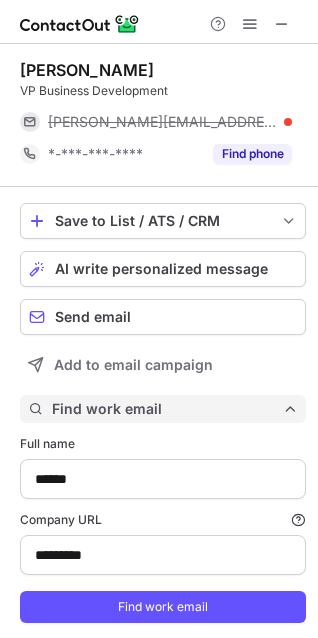 scroll, scrollTop: 200, scrollLeft: 0, axis: vertical 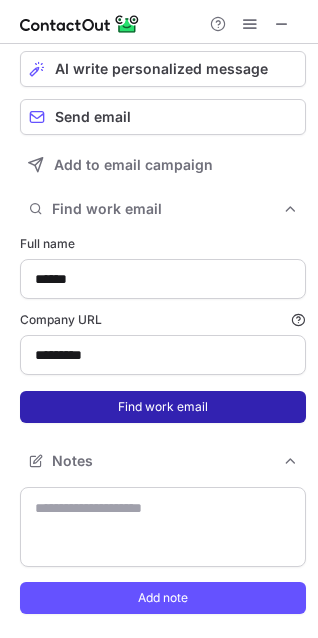 click on "Find work email" at bounding box center [163, 407] 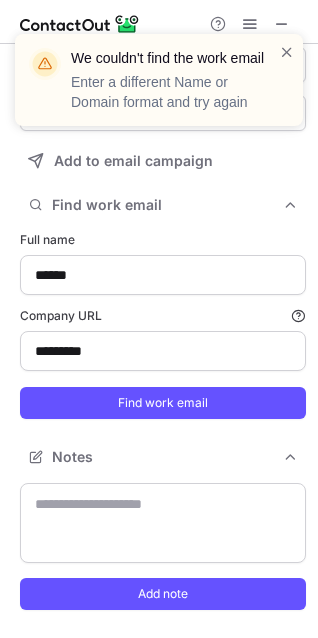 scroll, scrollTop: 767, scrollLeft: 304, axis: both 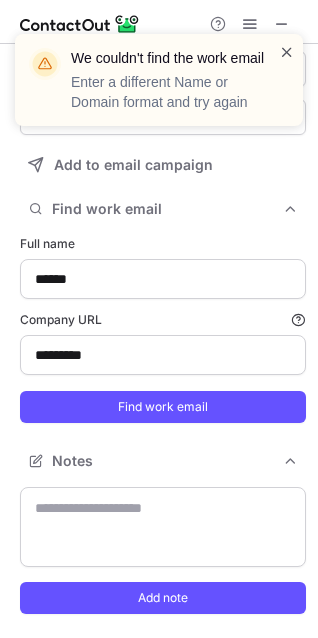 click at bounding box center [287, 52] 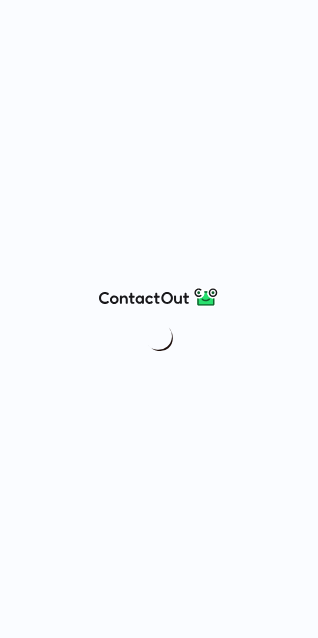 scroll, scrollTop: 0, scrollLeft: 0, axis: both 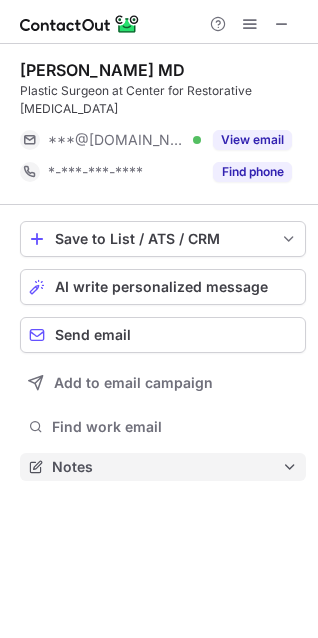 click on "Notes" at bounding box center (167, 467) 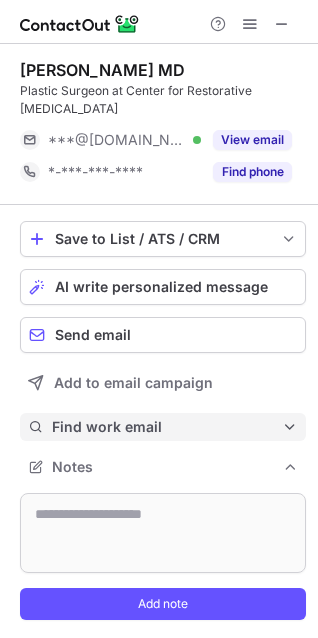 scroll, scrollTop: 10, scrollLeft: 10, axis: both 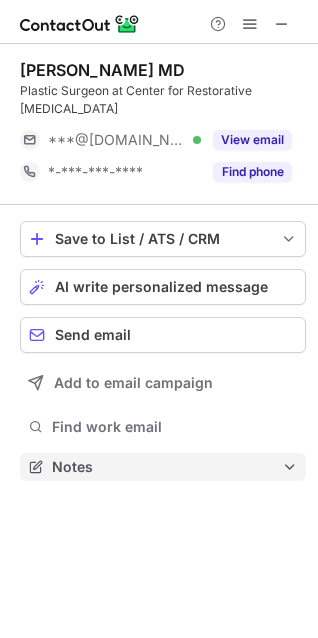 click on "Notes" at bounding box center [167, 467] 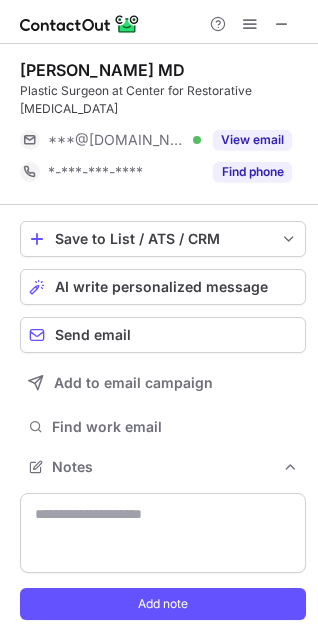scroll, scrollTop: 10, scrollLeft: 10, axis: both 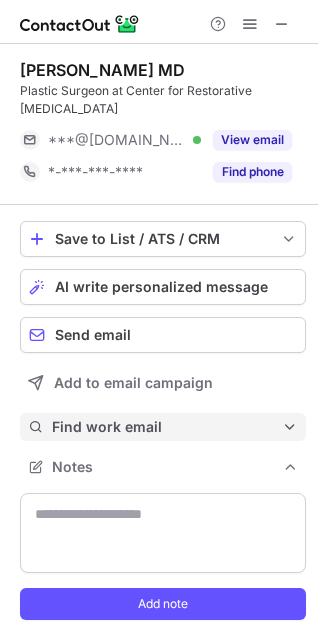 click on "Find work email" at bounding box center (167, 427) 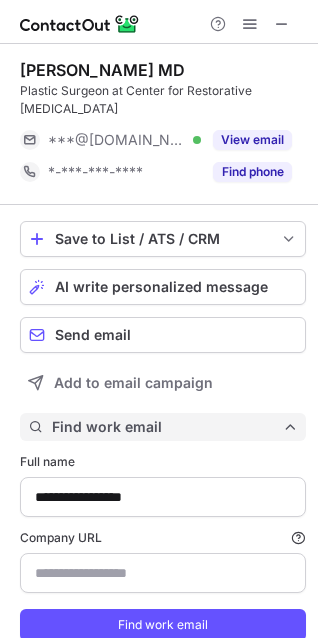 scroll, scrollTop: 10, scrollLeft: 10, axis: both 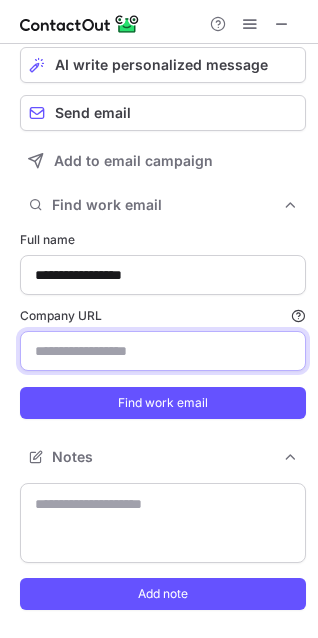 click on "Company URL Finding work email will consume 1 credit if a match is found." at bounding box center (163, 351) 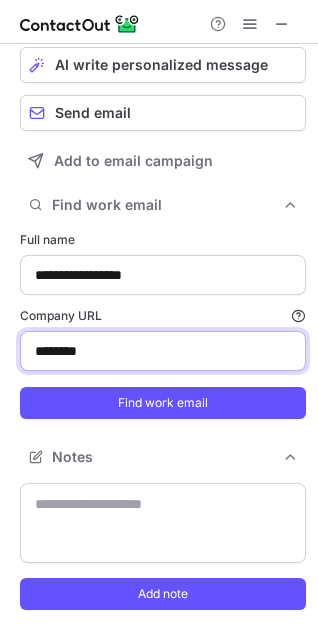 type on "********" 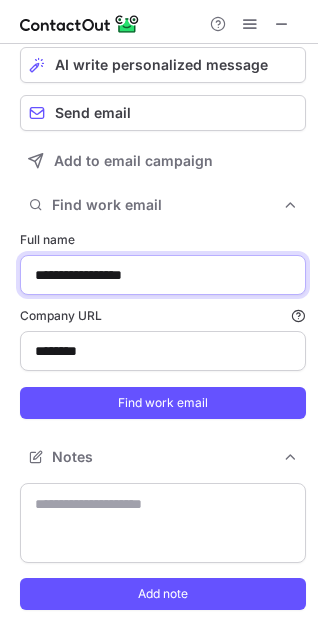 drag, startPoint x: 179, startPoint y: 282, endPoint x: 132, endPoint y: 275, distance: 47.518417 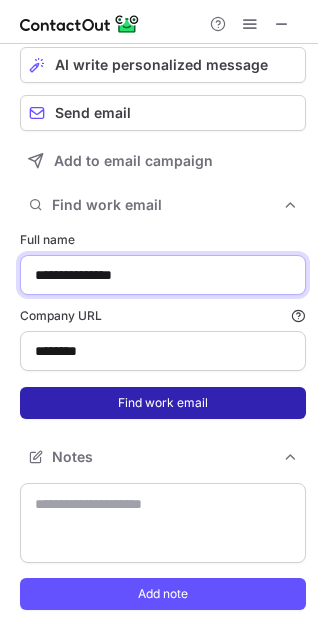 type on "**********" 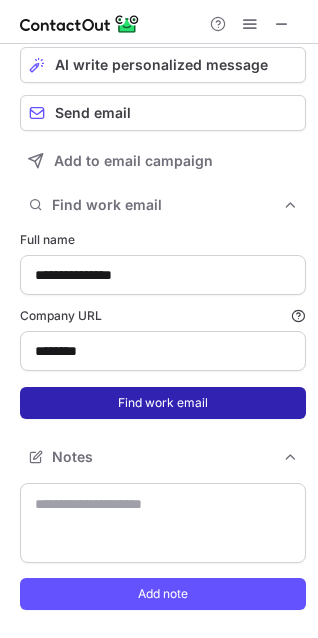 click on "Find work email" at bounding box center [163, 403] 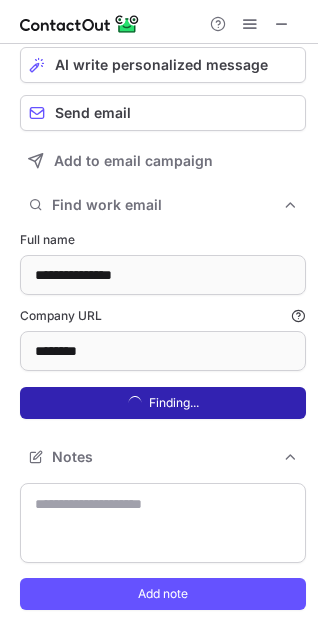 scroll, scrollTop: 10, scrollLeft: 10, axis: both 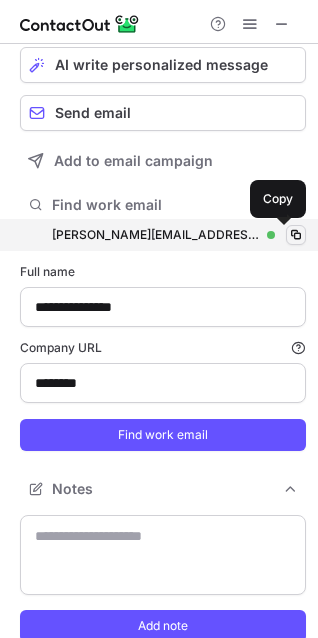 click at bounding box center [296, 235] 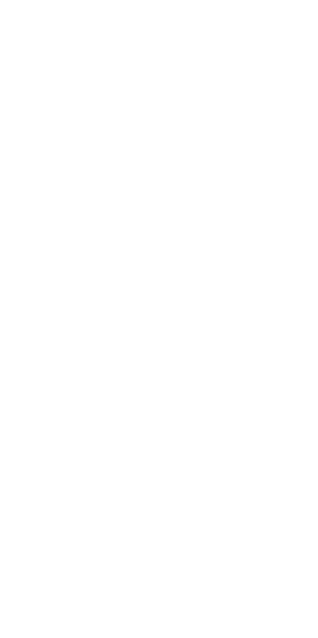 scroll, scrollTop: 0, scrollLeft: 0, axis: both 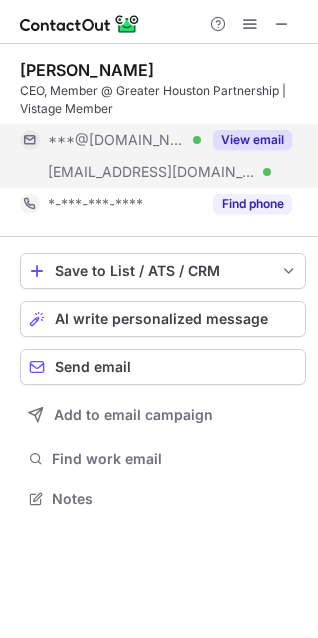 click on "View email" at bounding box center (252, 140) 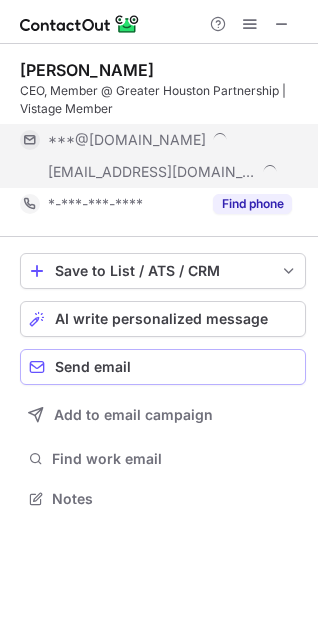 scroll, scrollTop: 10, scrollLeft: 10, axis: both 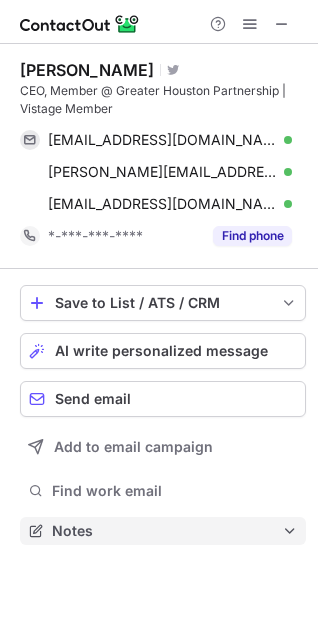 click on "Notes" at bounding box center [167, 531] 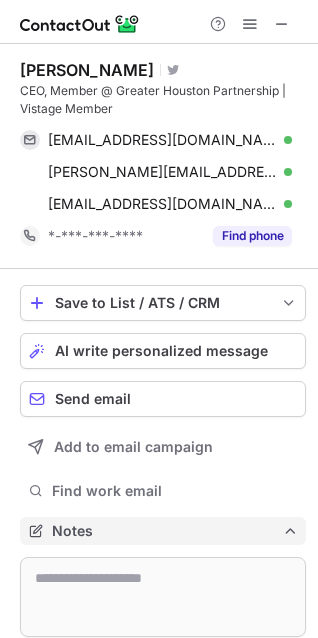 scroll, scrollTop: 10, scrollLeft: 10, axis: both 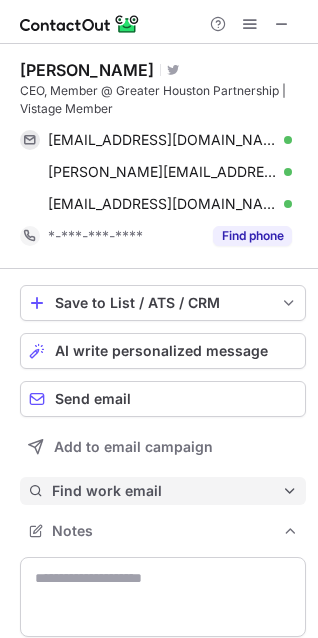 click on "Find work email" at bounding box center (167, 491) 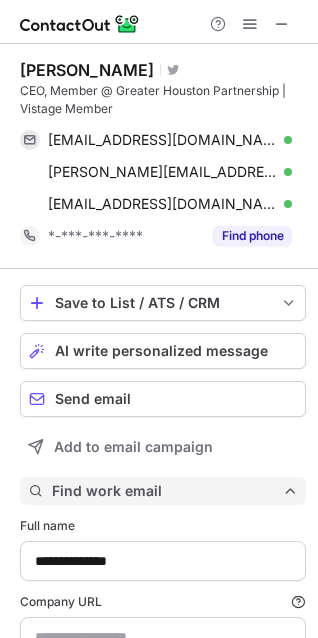 scroll, scrollTop: 10, scrollLeft: 10, axis: both 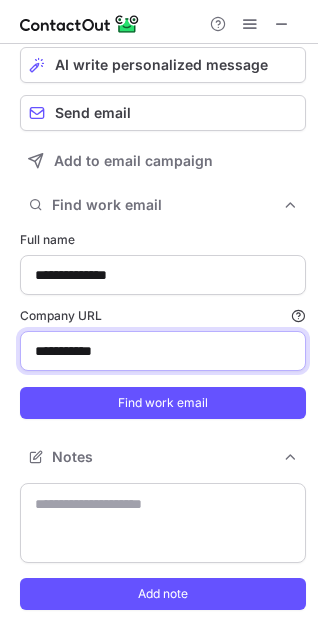 drag, startPoint x: 147, startPoint y: 343, endPoint x: -51, endPoint y: 336, distance: 198.1237 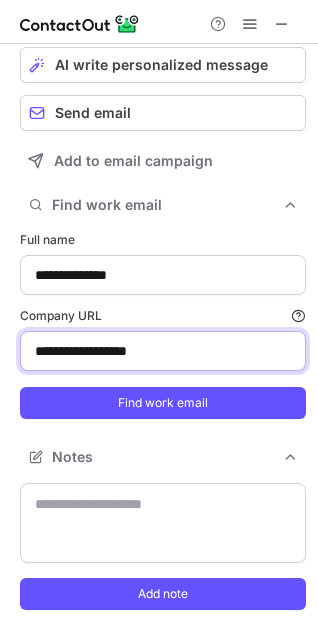 type on "**********" 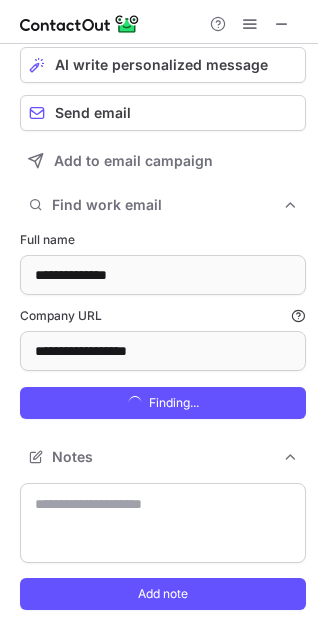 scroll, scrollTop: 10, scrollLeft: 10, axis: both 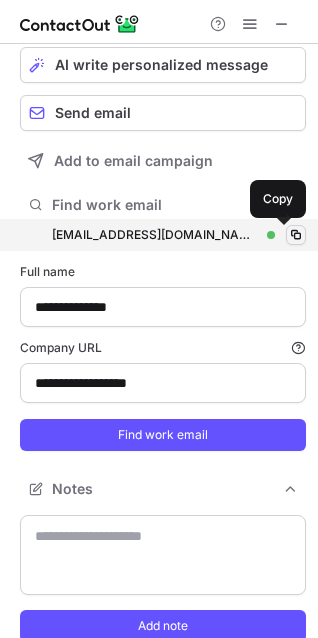 click at bounding box center [296, 235] 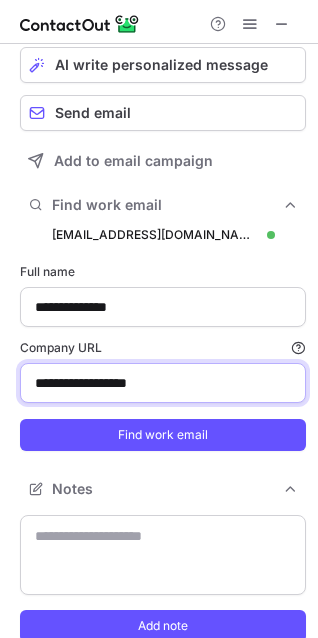 drag, startPoint x: 214, startPoint y: 386, endPoint x: -95, endPoint y: 378, distance: 309.10355 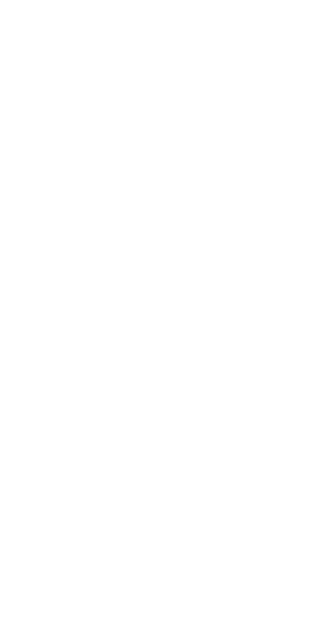 scroll, scrollTop: 0, scrollLeft: 0, axis: both 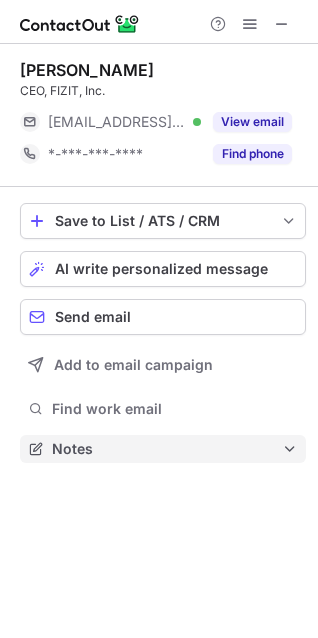 click on "Notes" at bounding box center (167, 449) 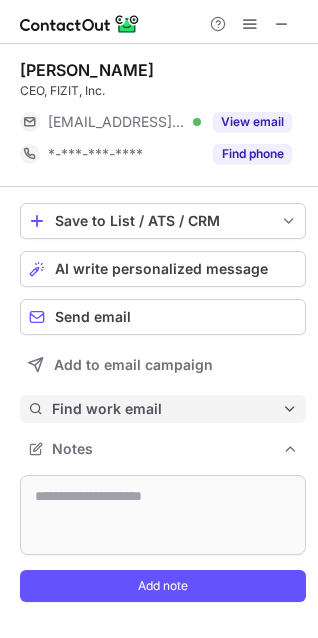 scroll, scrollTop: 10, scrollLeft: 10, axis: both 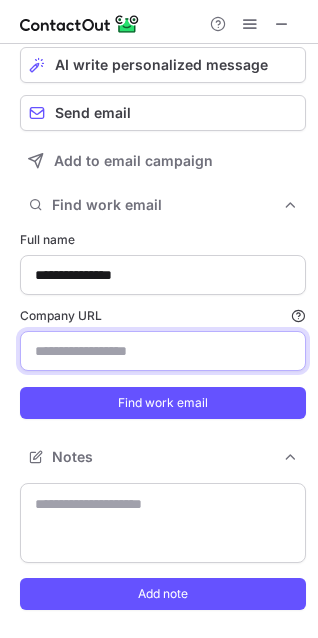 click on "Company URL Finding work email will consume 1 credit if a match is found." at bounding box center [163, 351] 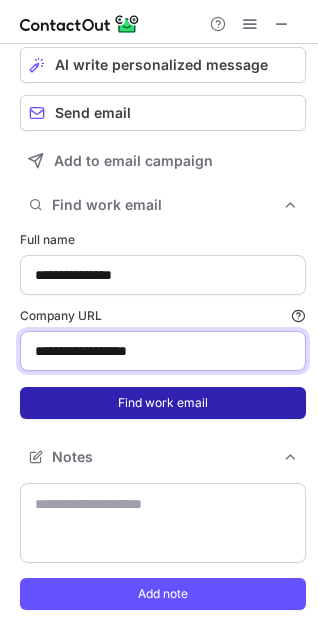 type on "**********" 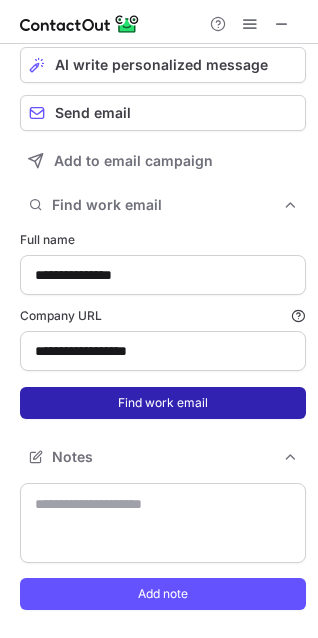 click on "Find work email" at bounding box center [163, 403] 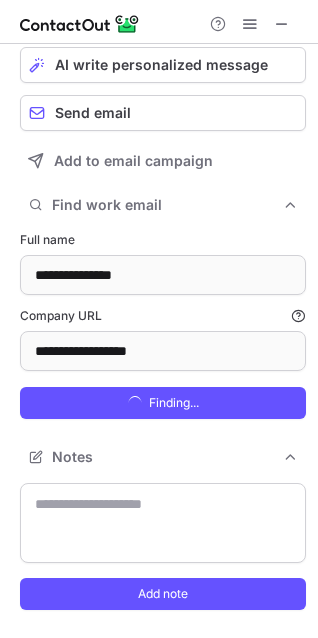 scroll, scrollTop: 10, scrollLeft: 10, axis: both 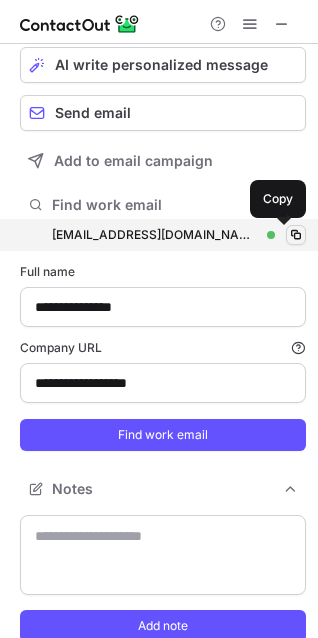 click at bounding box center (296, 235) 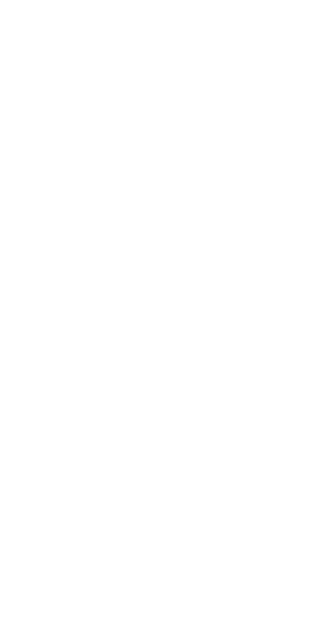 scroll, scrollTop: 0, scrollLeft: 0, axis: both 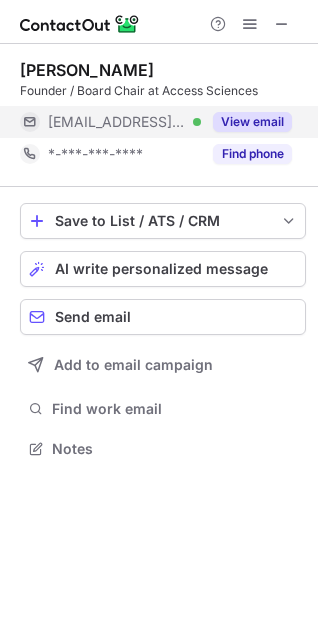 click on "View email" at bounding box center (252, 122) 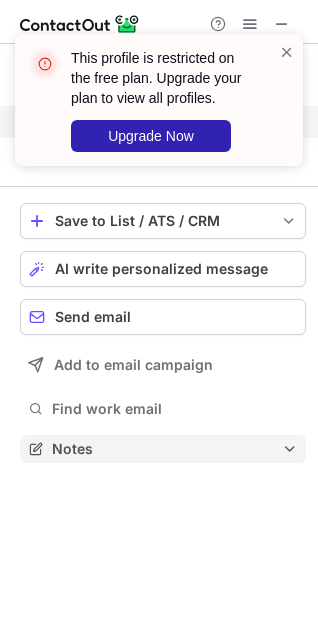 click on "Notes" at bounding box center [167, 449] 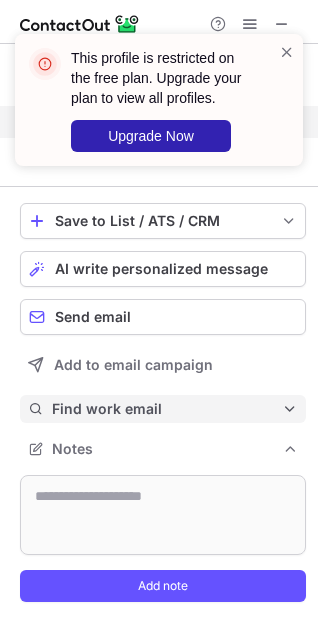 scroll, scrollTop: 10, scrollLeft: 10, axis: both 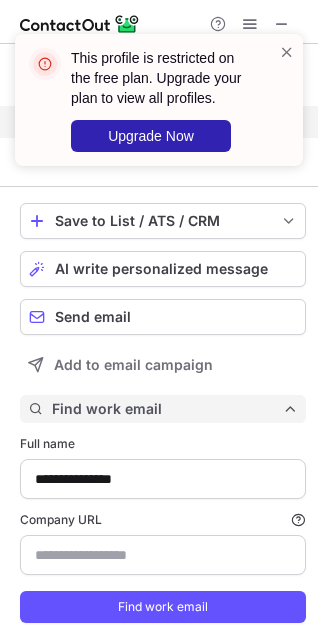 type on "**********" 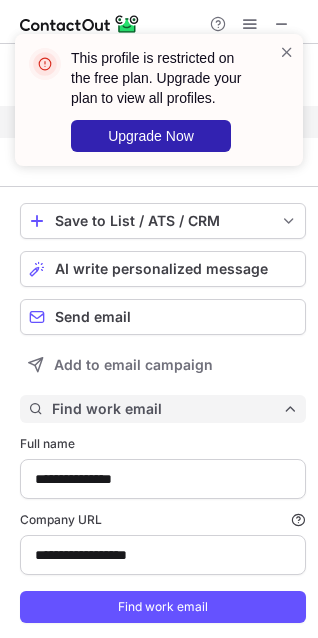 scroll, scrollTop: 200, scrollLeft: 0, axis: vertical 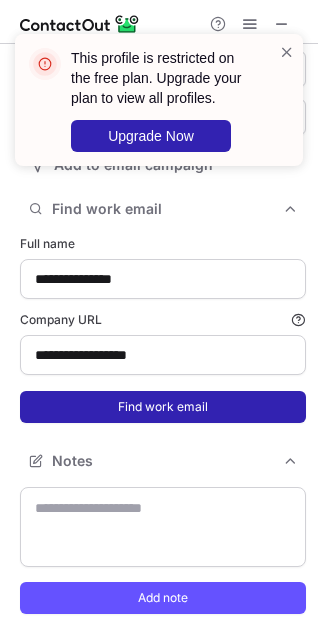 click on "Find work email" at bounding box center (163, 407) 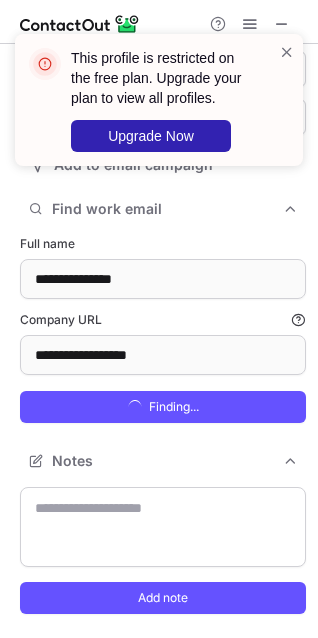 scroll, scrollTop: 10, scrollLeft: 10, axis: both 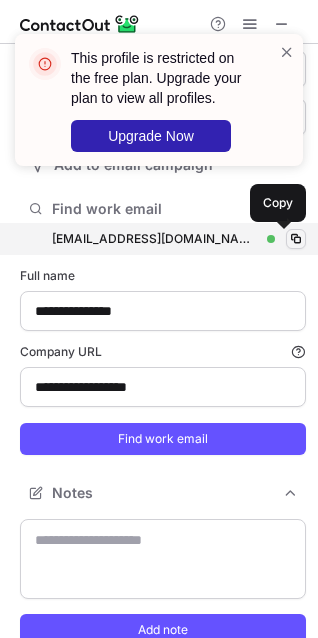 click at bounding box center (296, 239) 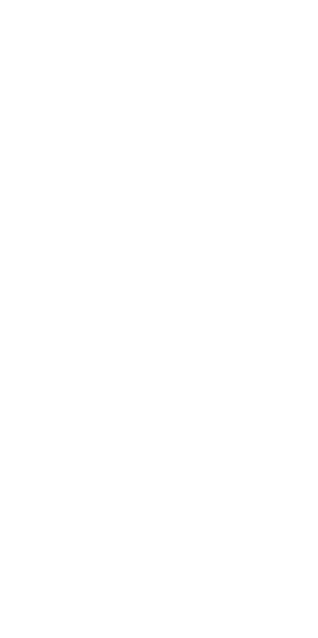 scroll, scrollTop: 0, scrollLeft: 0, axis: both 